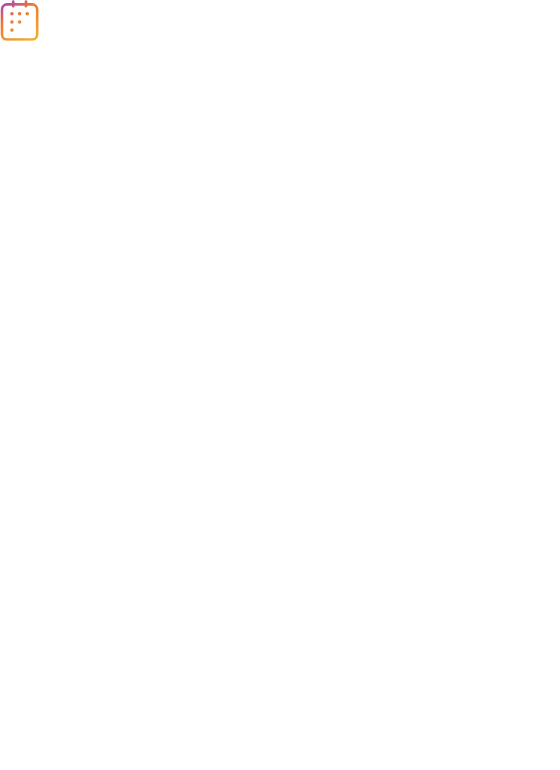 scroll, scrollTop: 0, scrollLeft: 0, axis: both 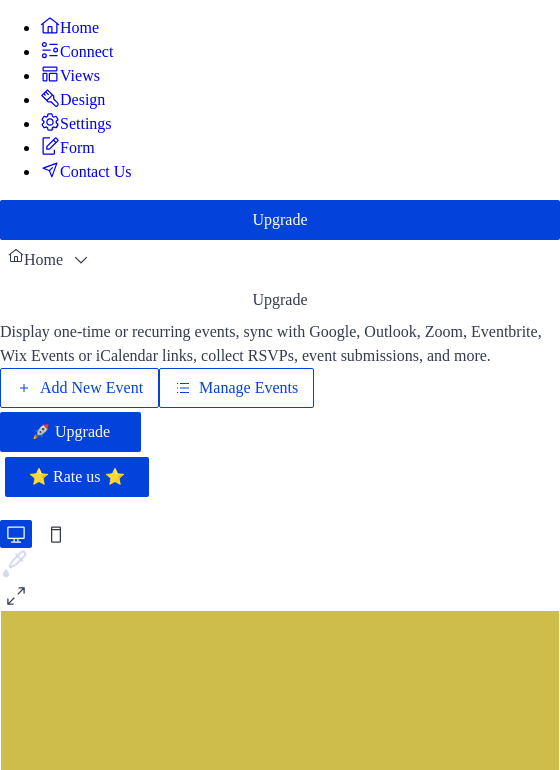 click on "Add New Event" at bounding box center (91, 388) 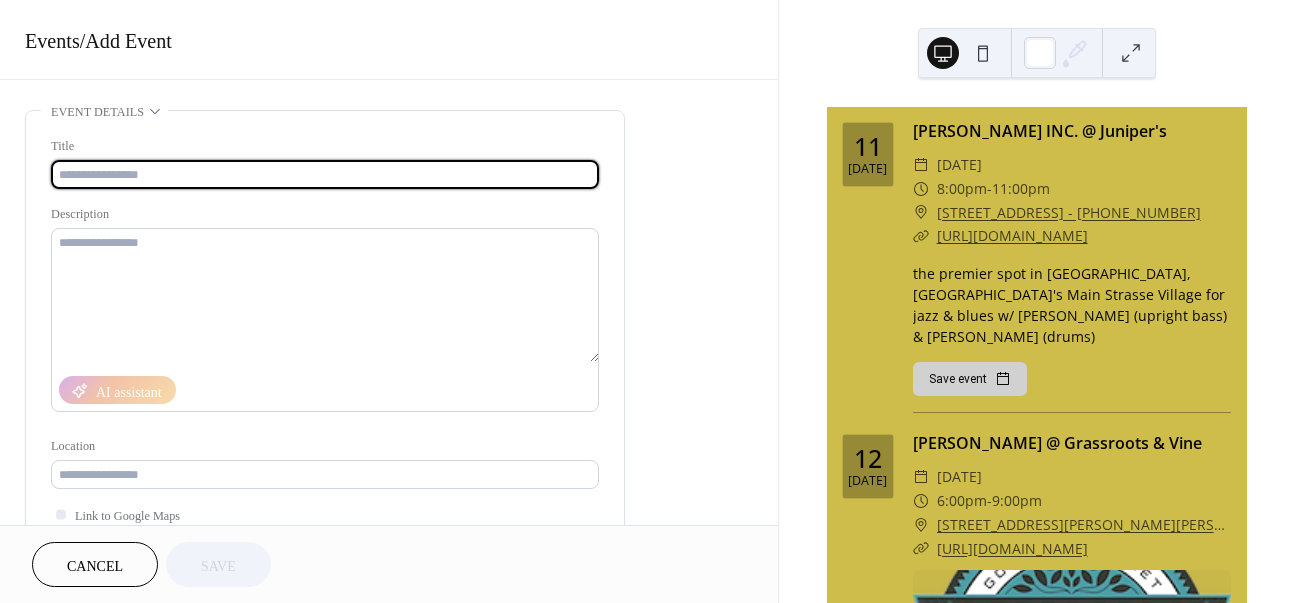 scroll, scrollTop: 0, scrollLeft: 0, axis: both 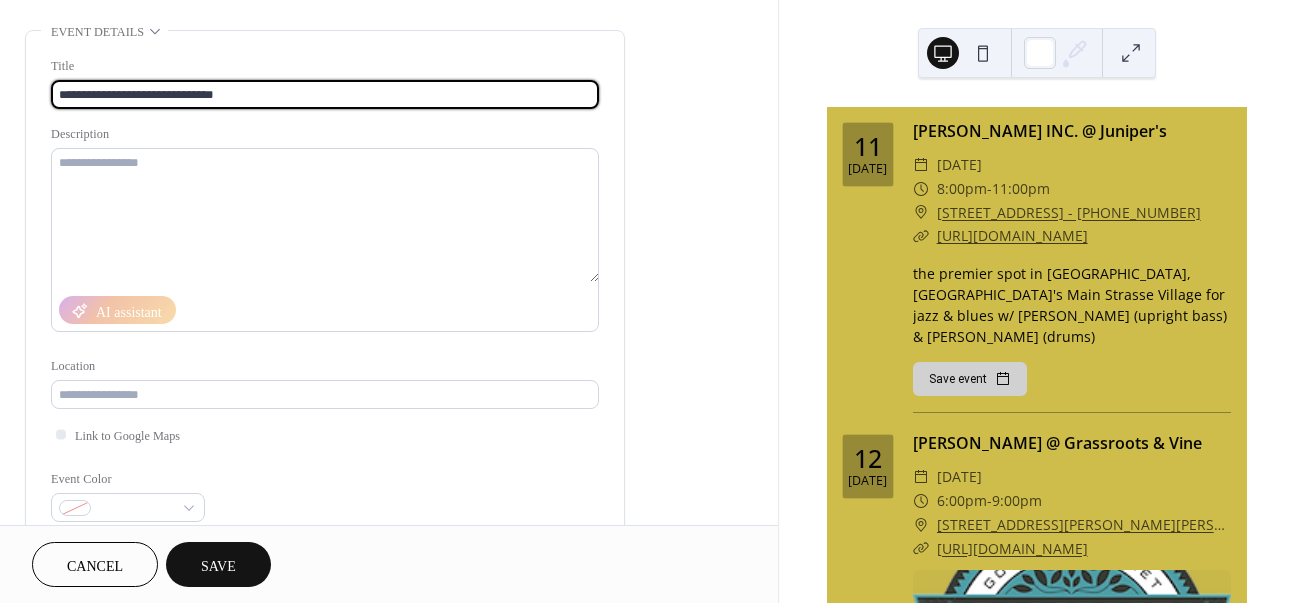 type on "**********" 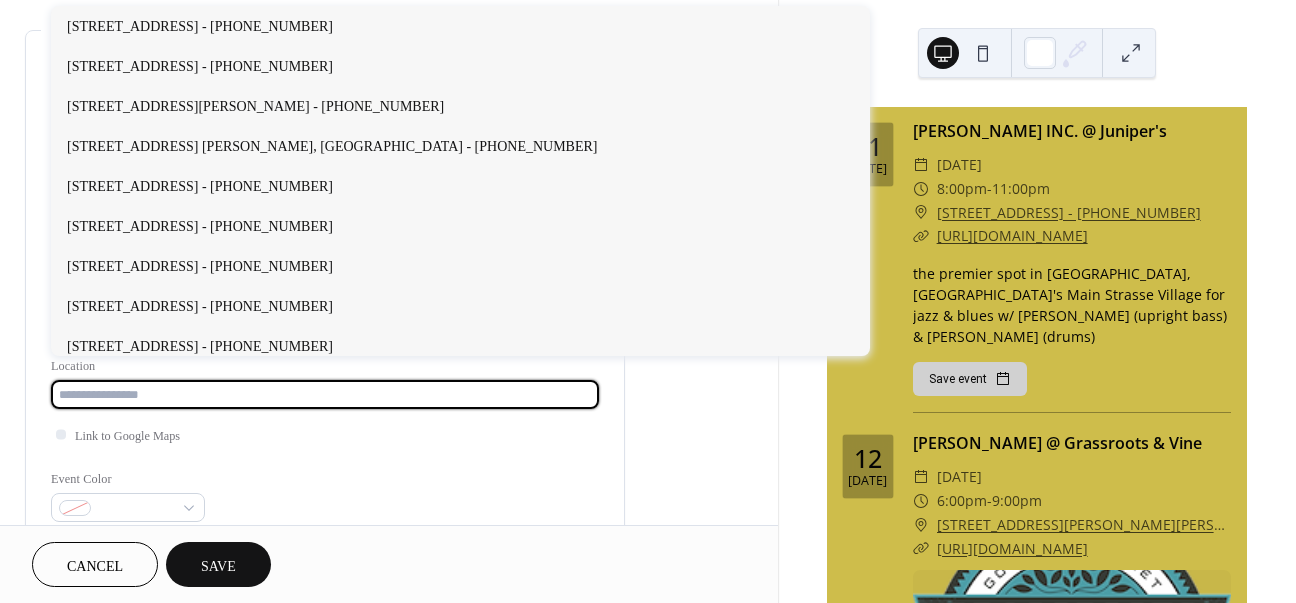 click at bounding box center [325, 394] 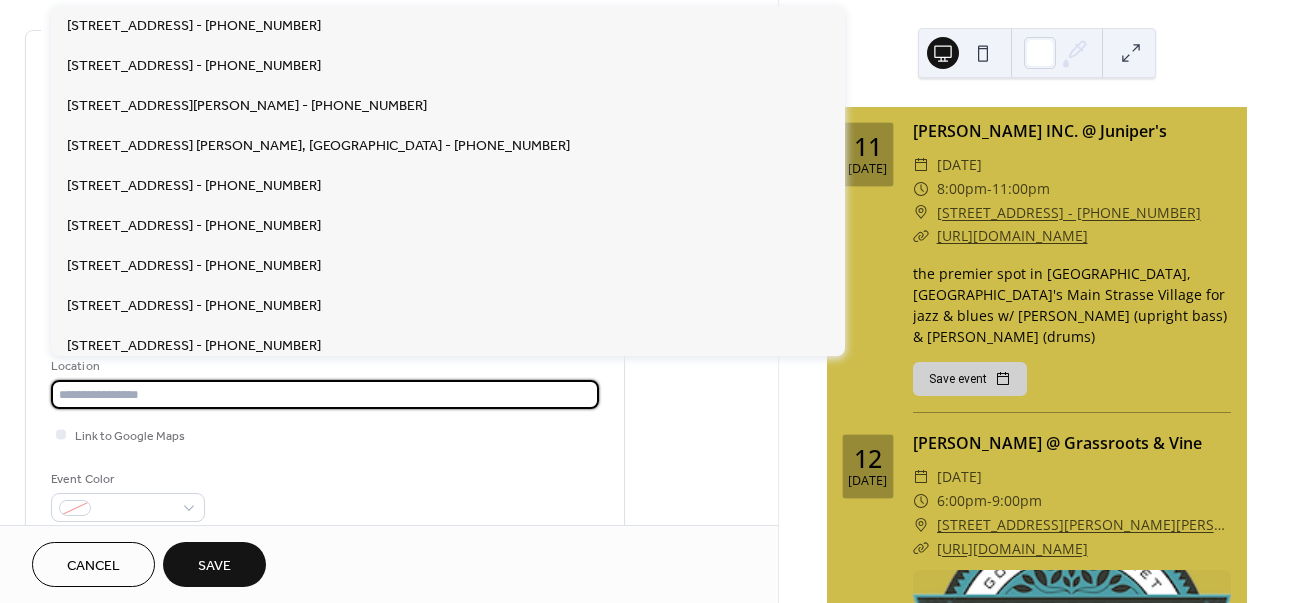 paste on "**********" 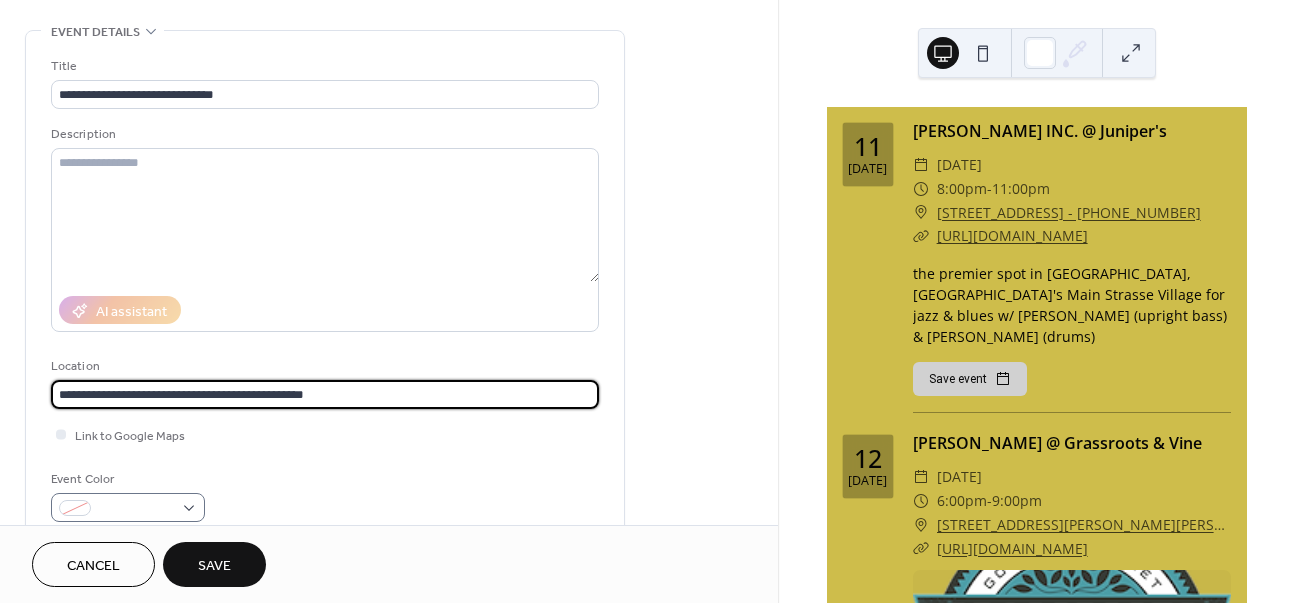 type on "**********" 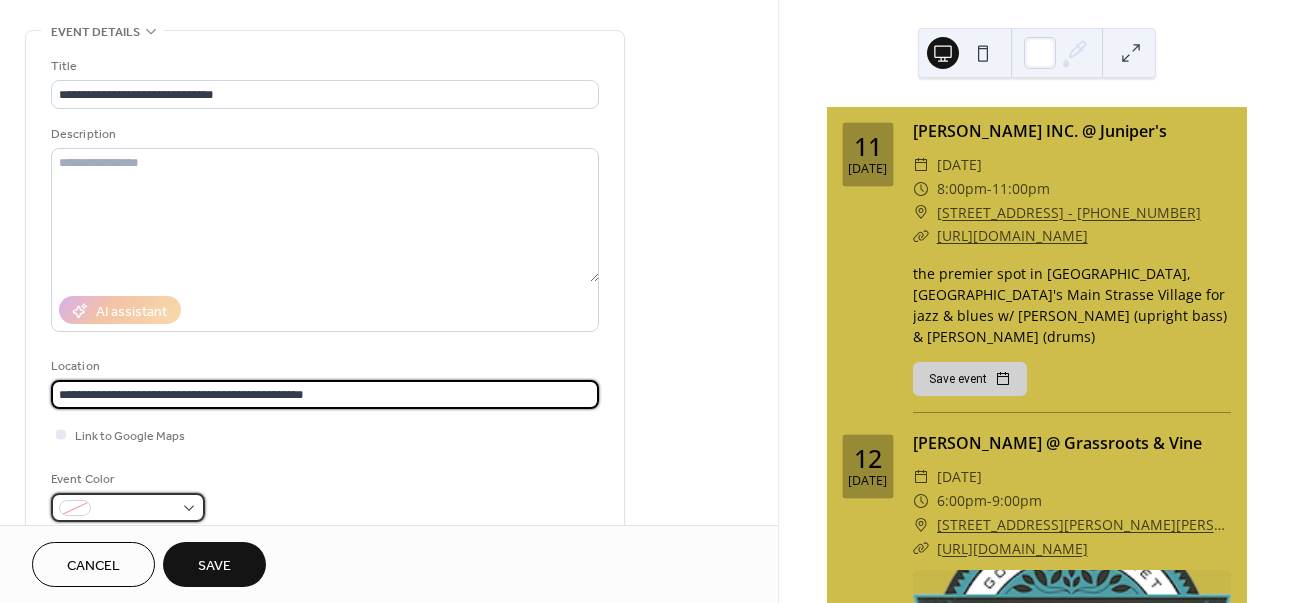 click at bounding box center (128, 507) 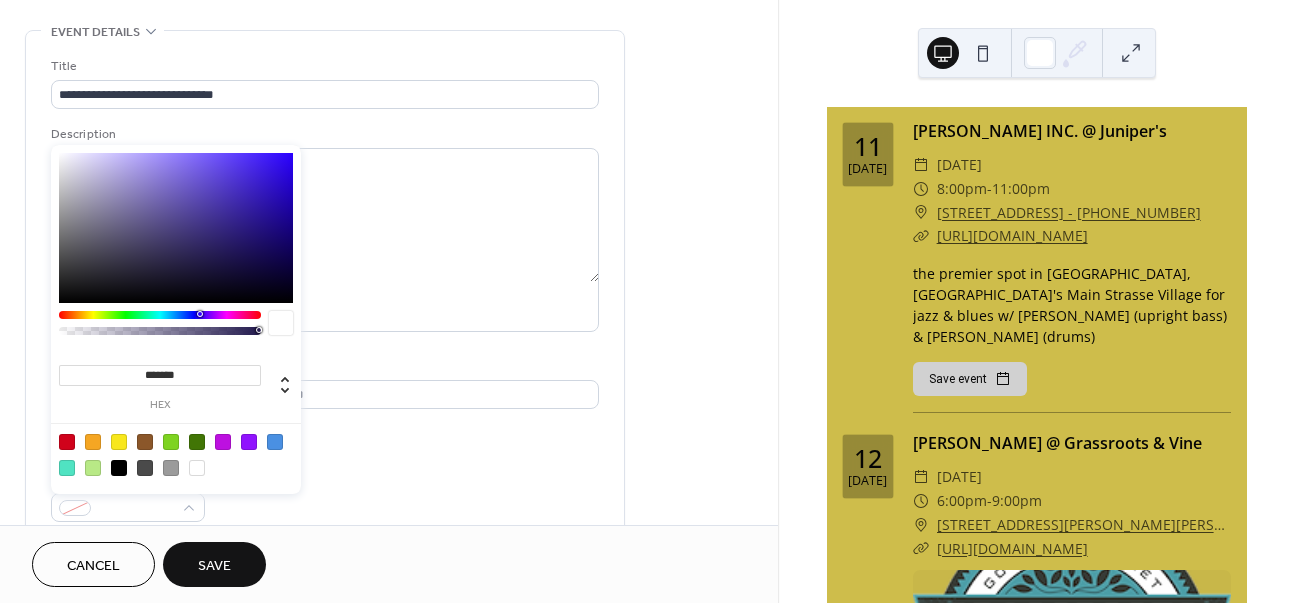 click at bounding box center [93, 442] 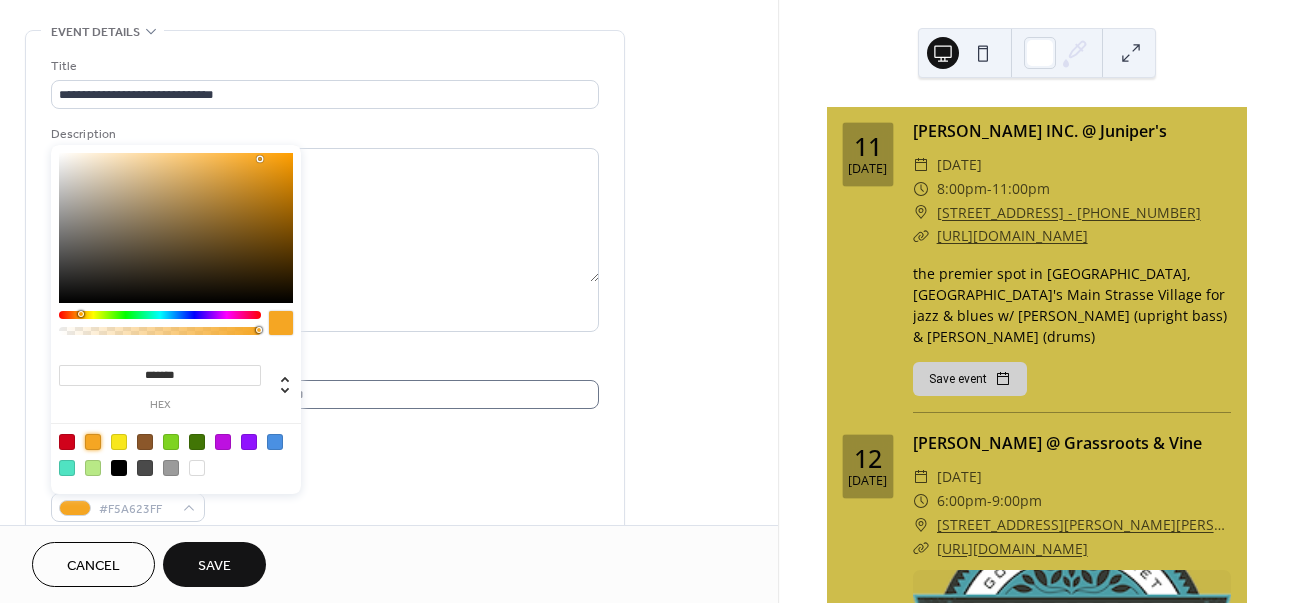 scroll, scrollTop: 0, scrollLeft: 0, axis: both 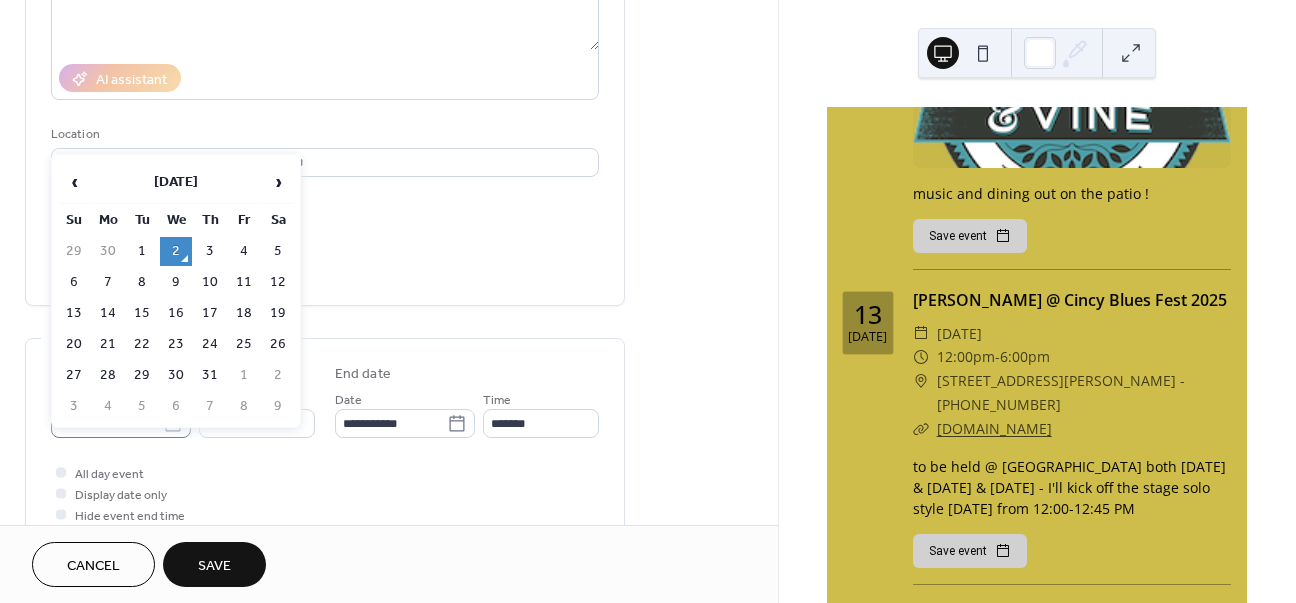 click 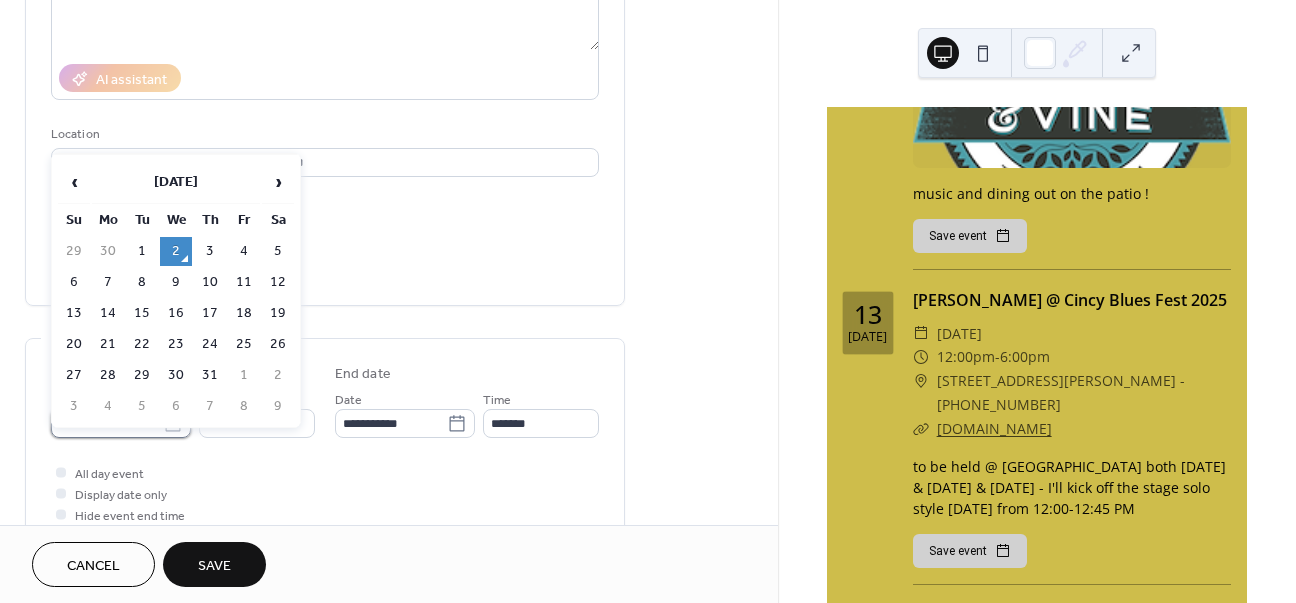 click on "**********" at bounding box center (107, 423) 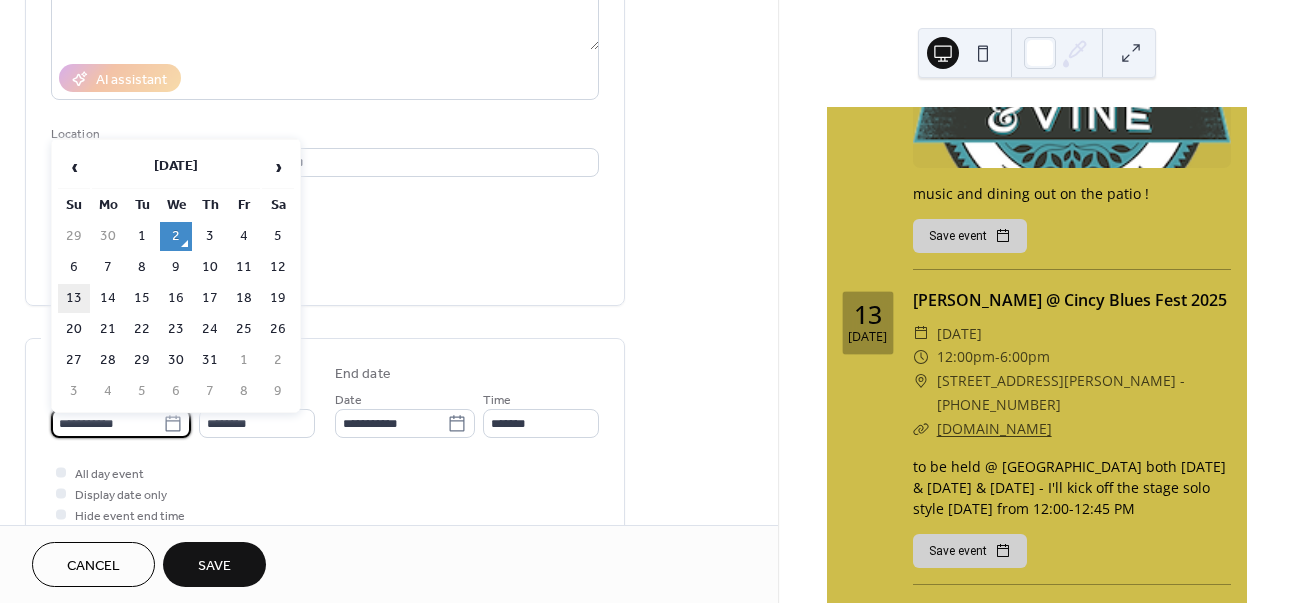 click on "13" at bounding box center [74, 298] 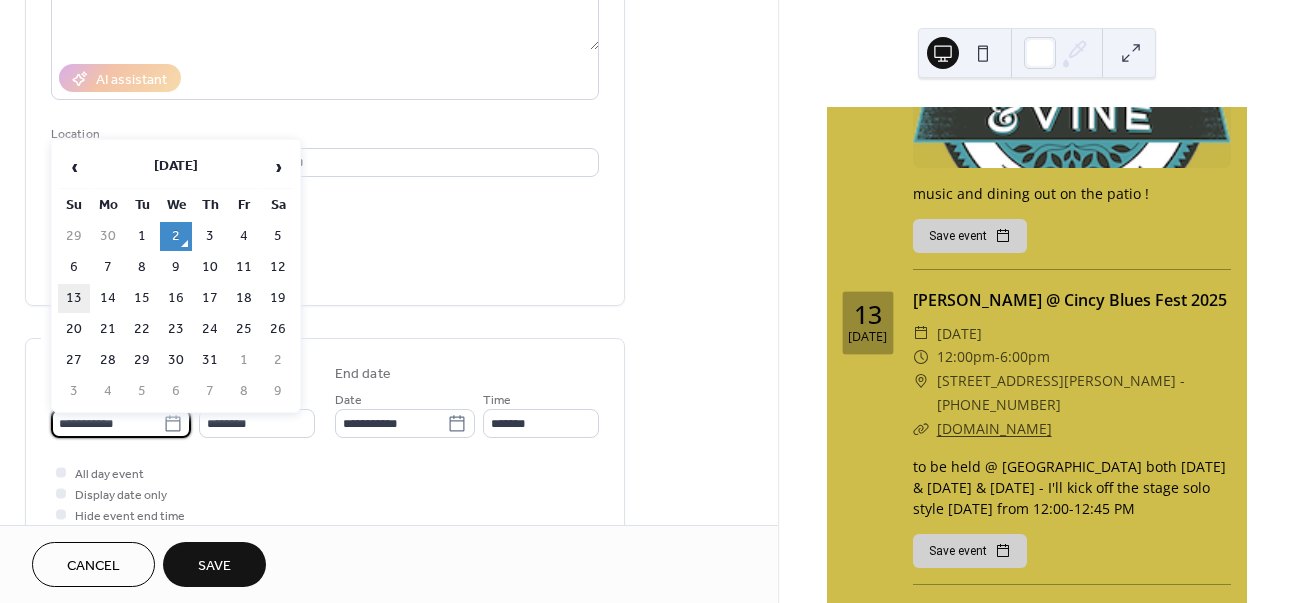type on "**********" 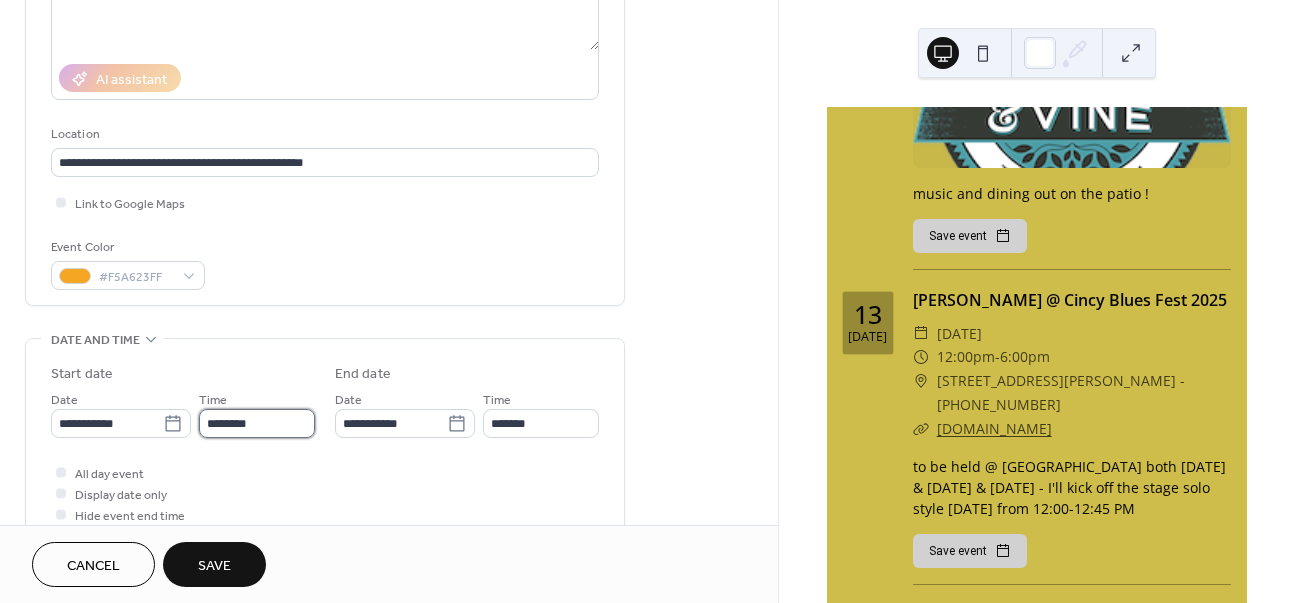 click on "********" at bounding box center (257, 423) 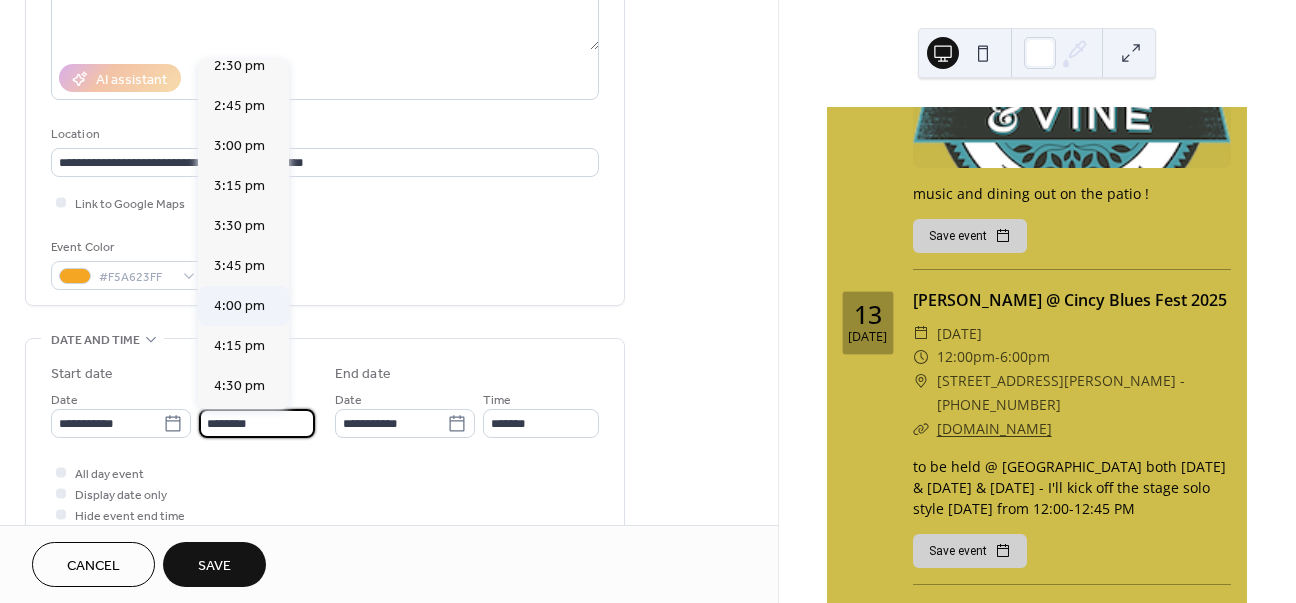 scroll, scrollTop: 2335, scrollLeft: 0, axis: vertical 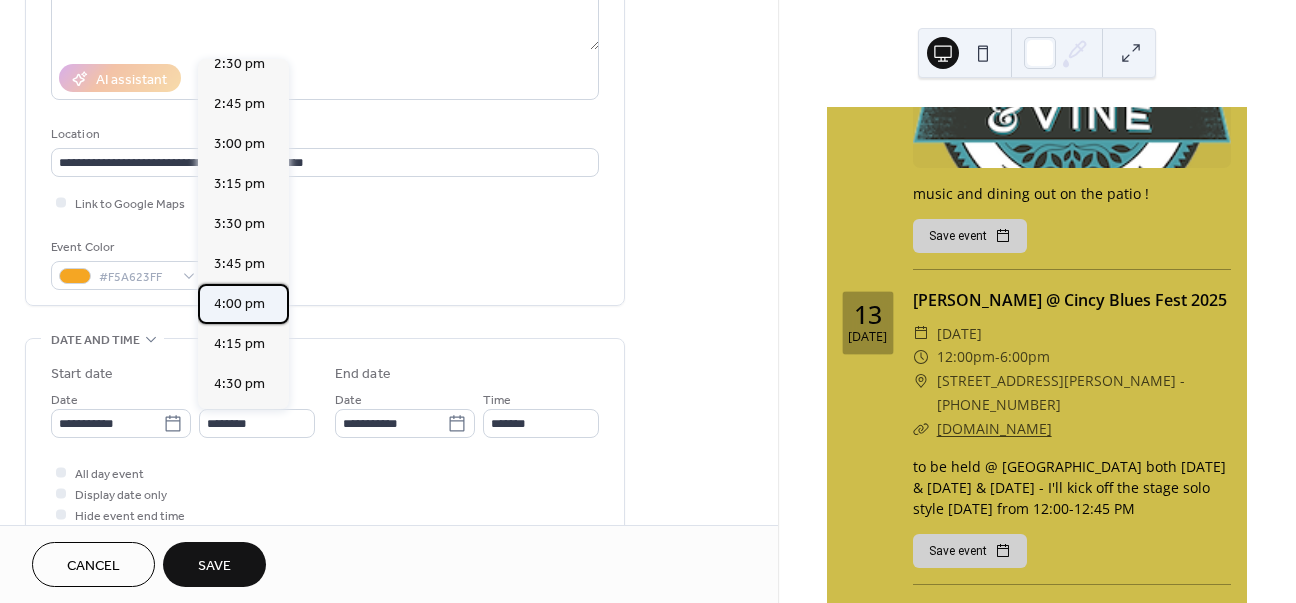 click on "4:00 pm" at bounding box center [239, 304] 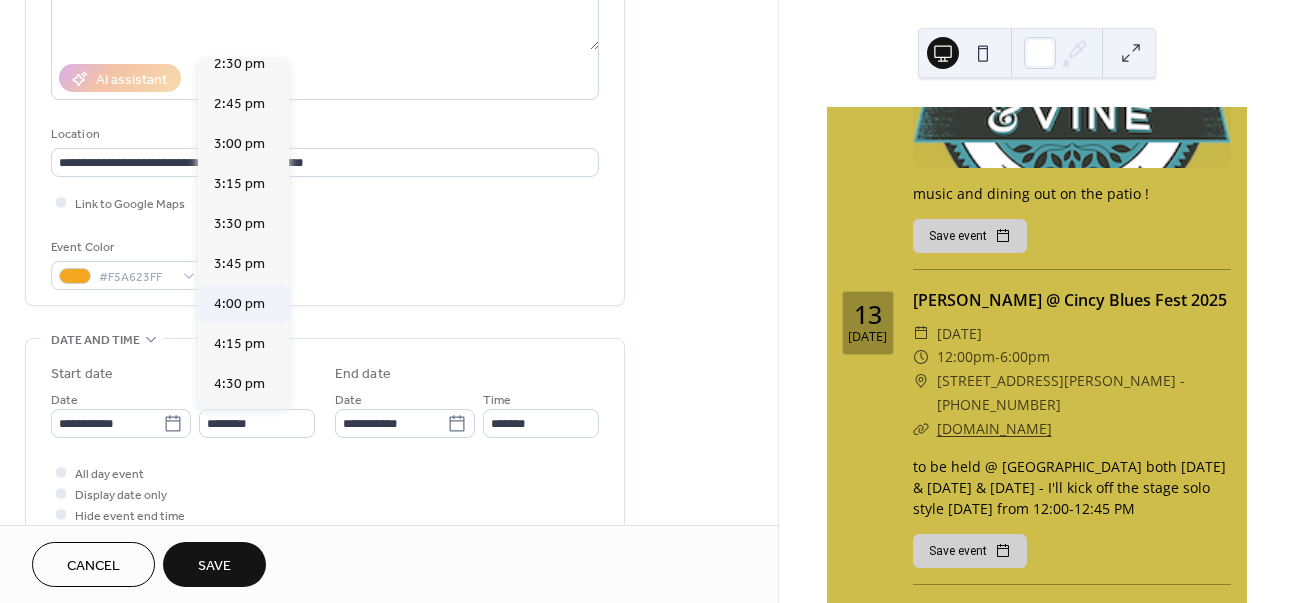 type on "*******" 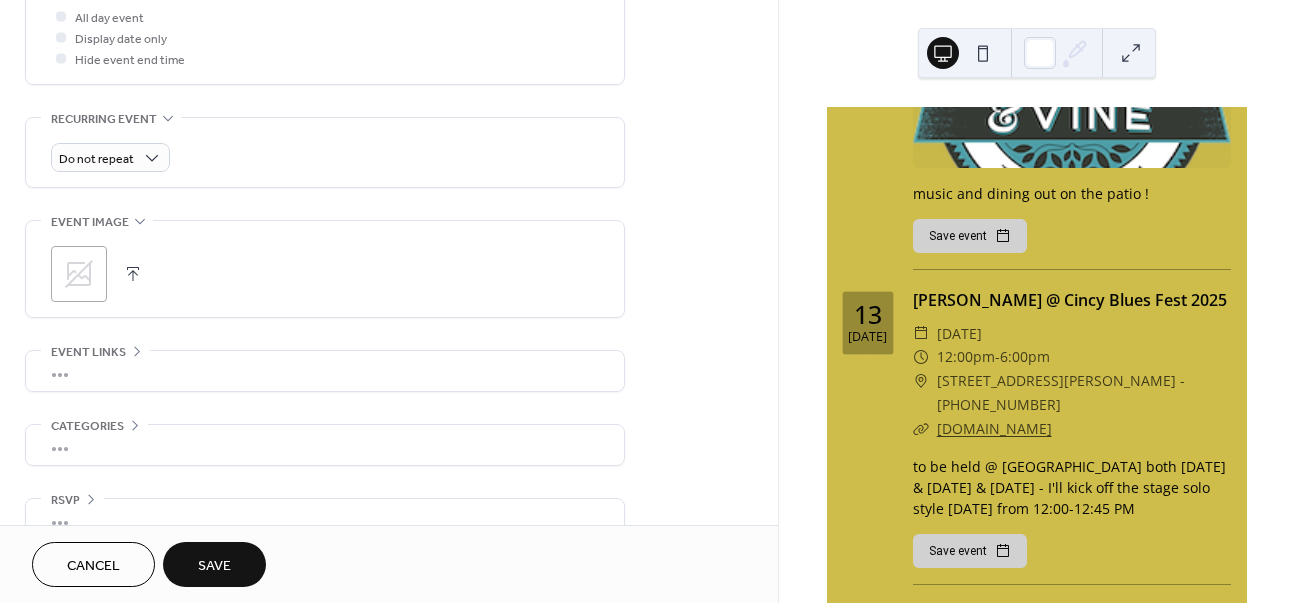 scroll, scrollTop: 803, scrollLeft: 0, axis: vertical 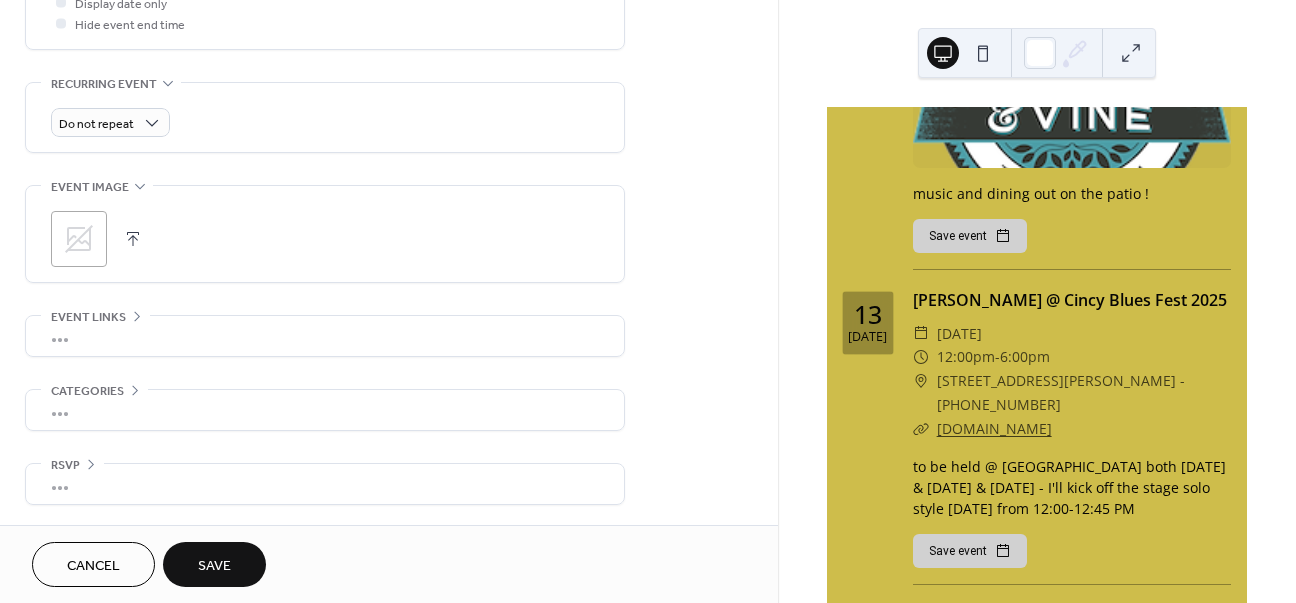 click on "•••" at bounding box center [325, 336] 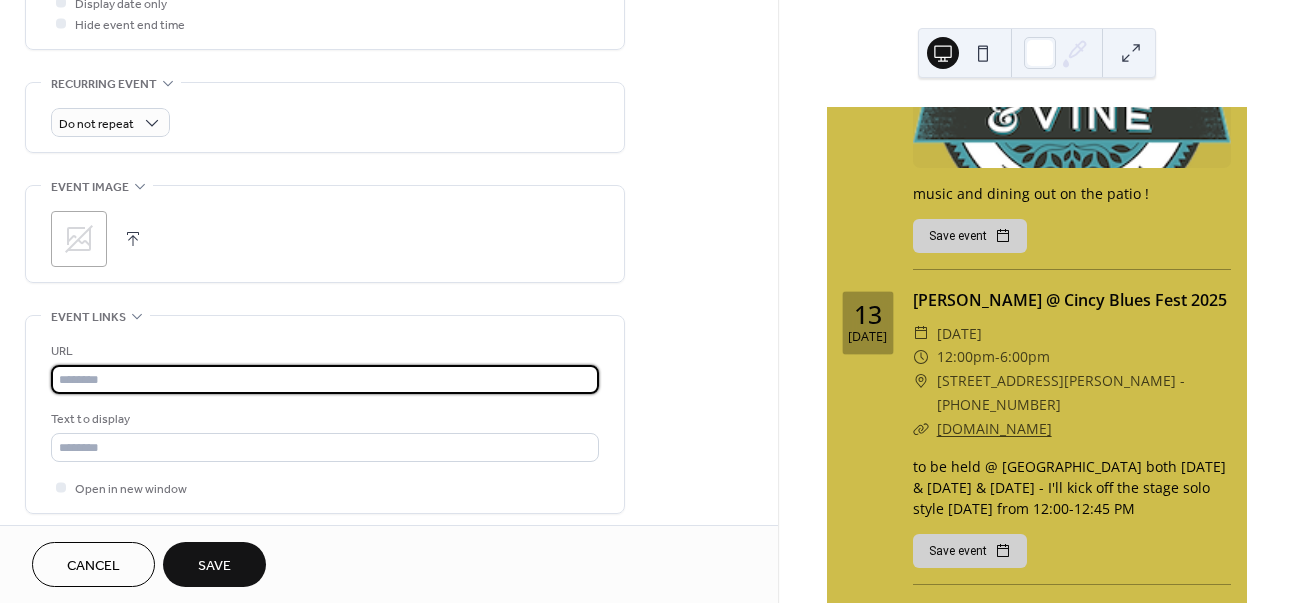 click at bounding box center (325, 379) 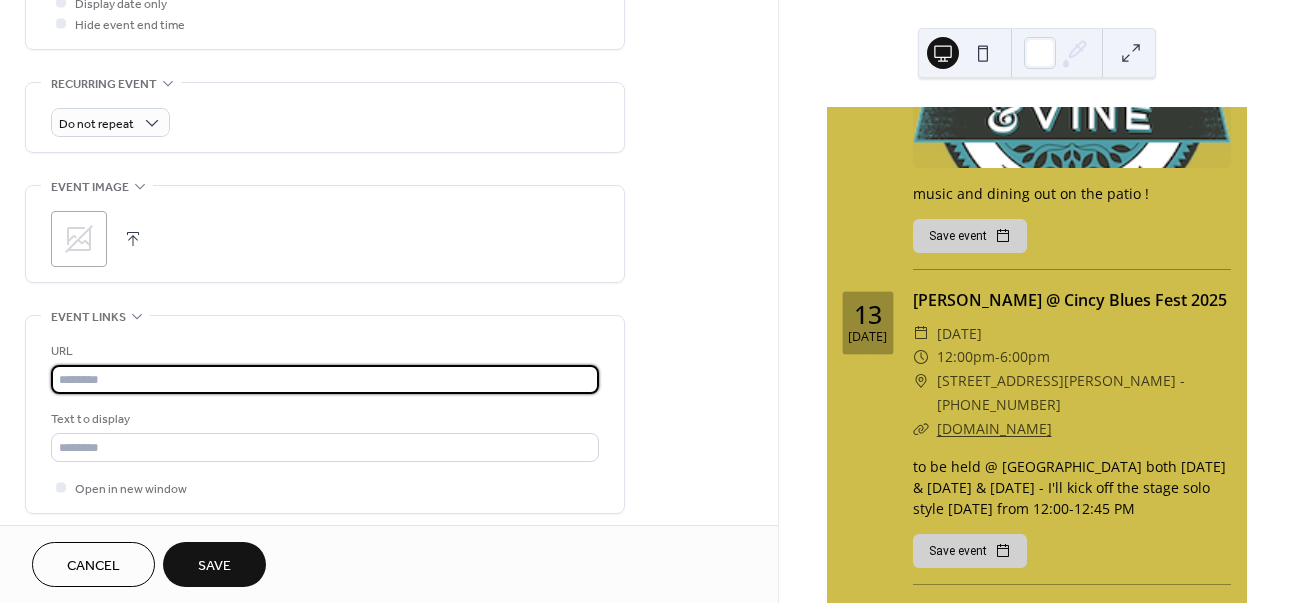 paste on "**********" 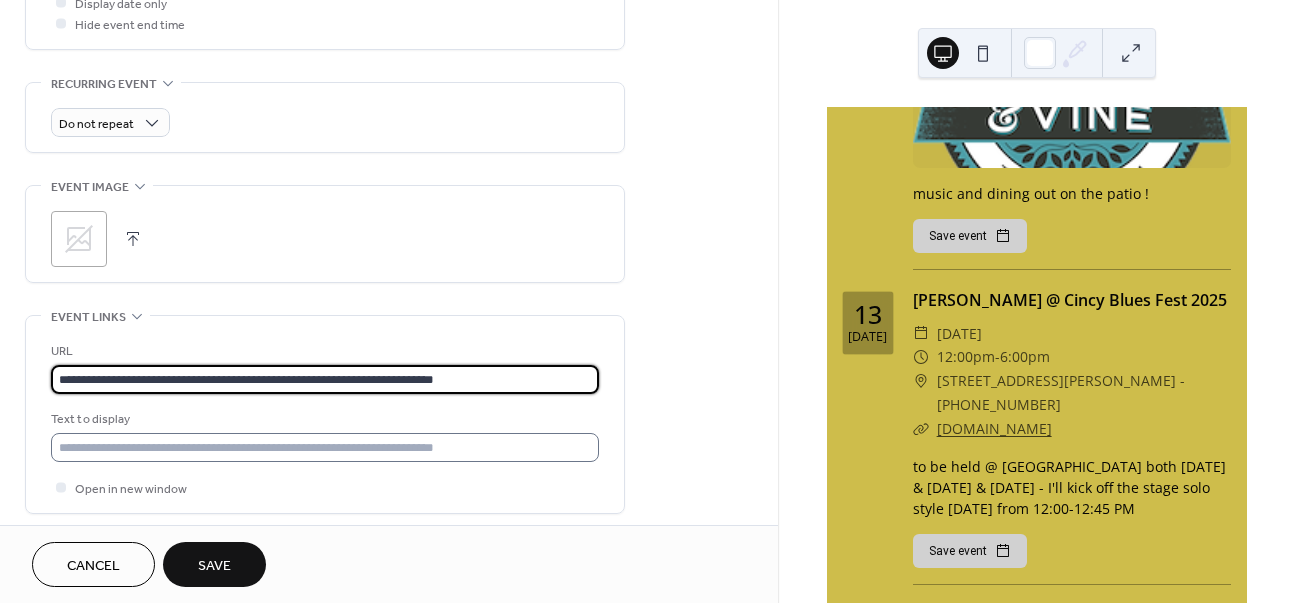 scroll, scrollTop: 802, scrollLeft: 0, axis: vertical 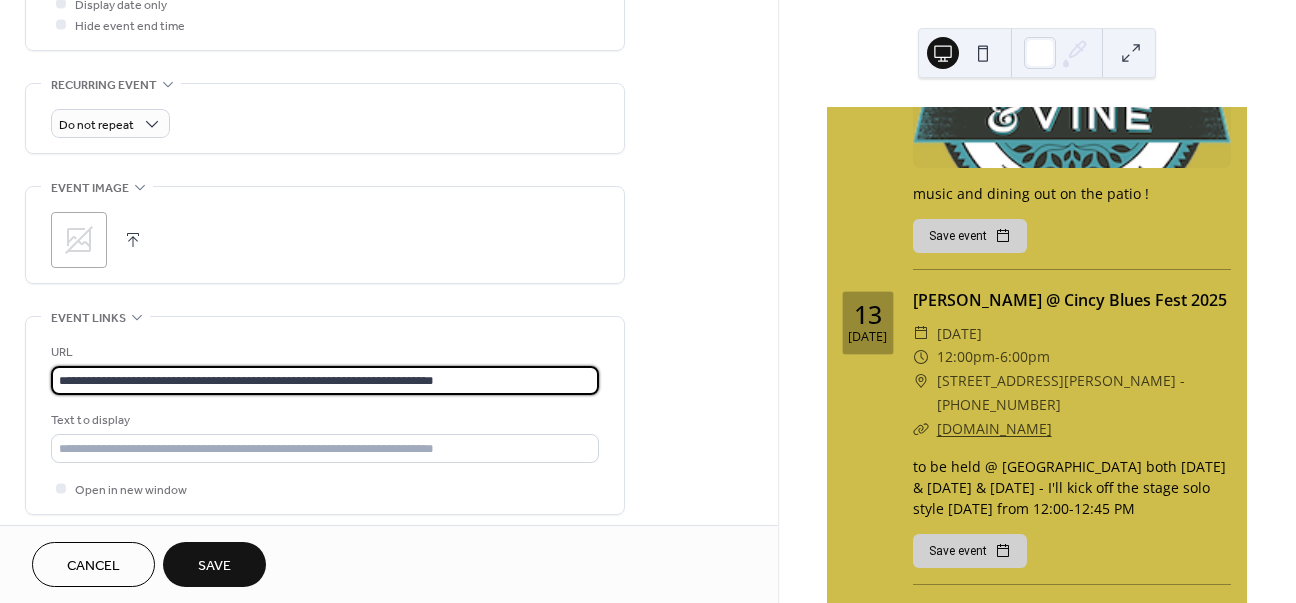 type on "**********" 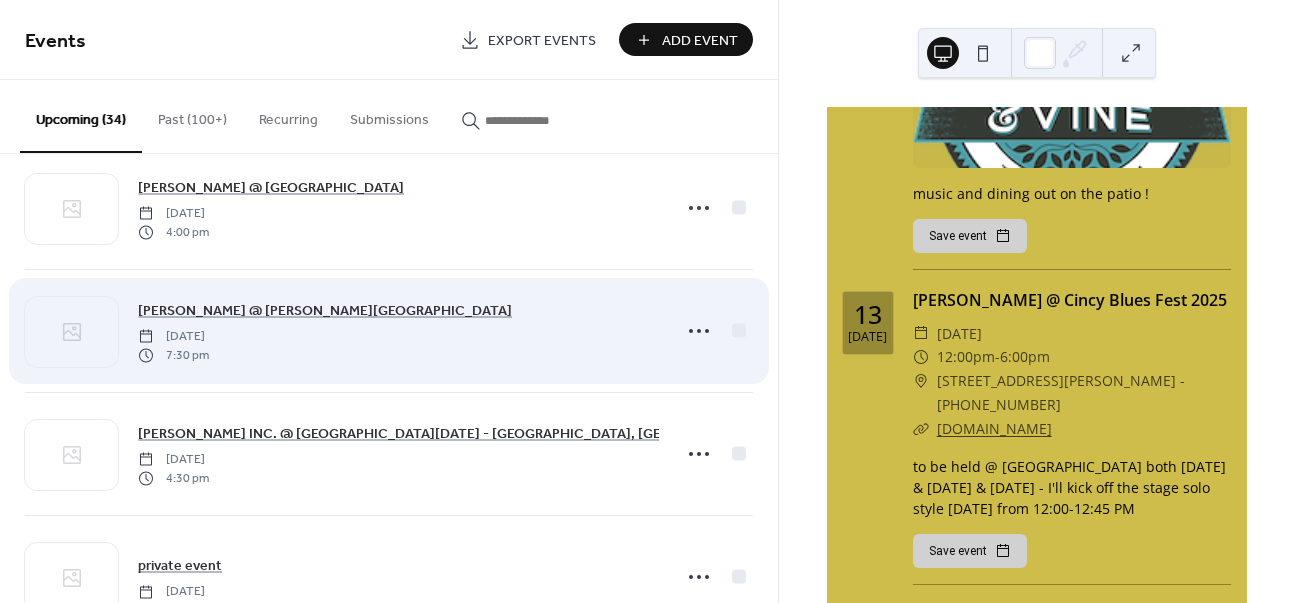 scroll, scrollTop: 356, scrollLeft: 0, axis: vertical 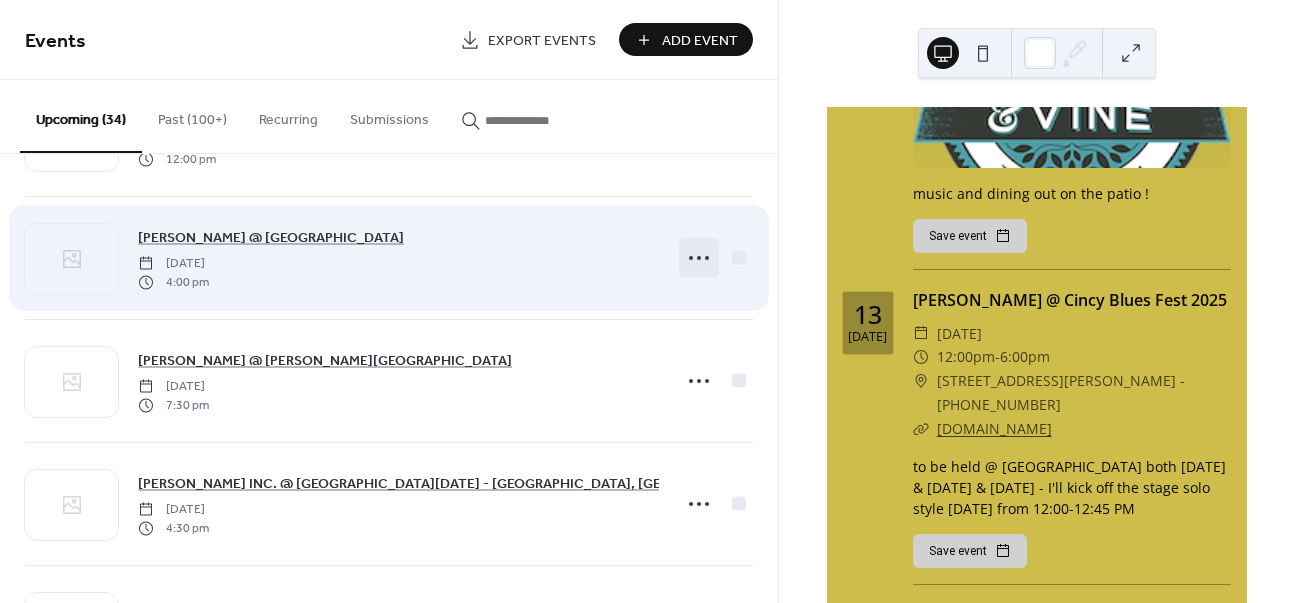 click 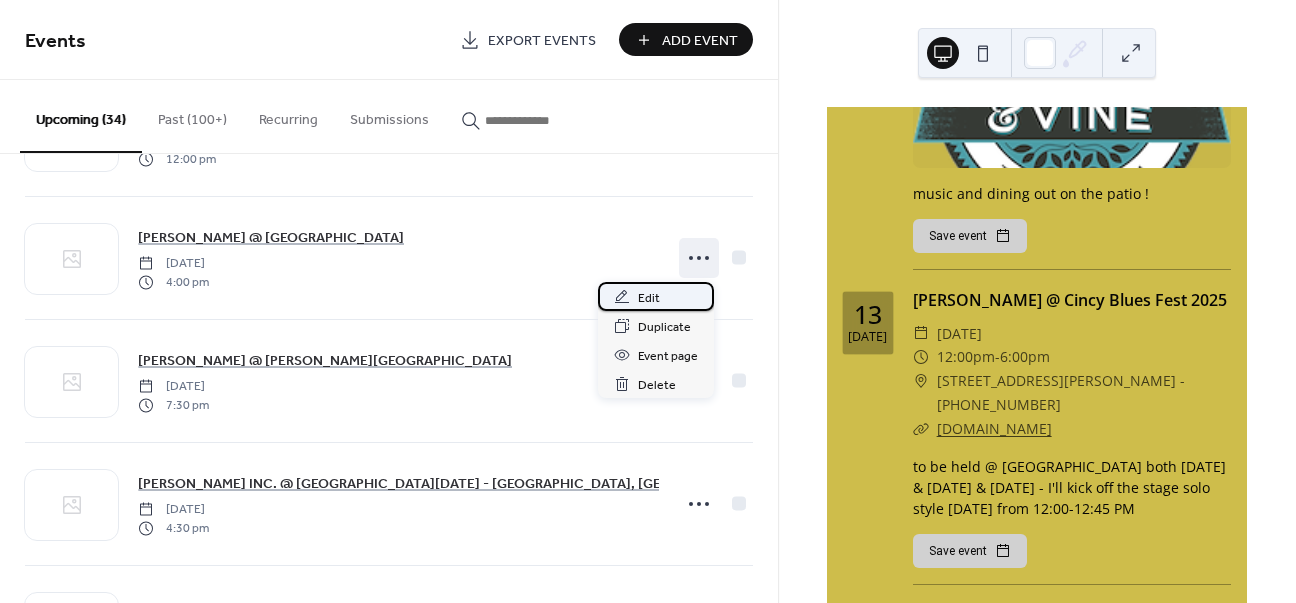 click on "Edit" at bounding box center (649, 298) 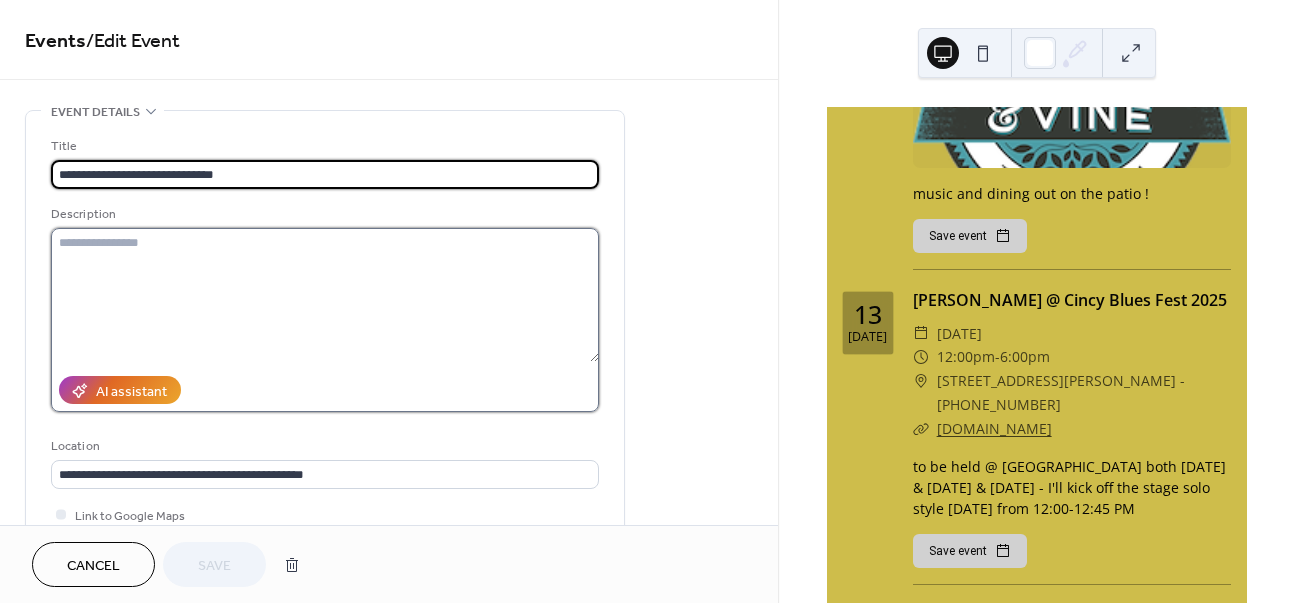 click at bounding box center (325, 295) 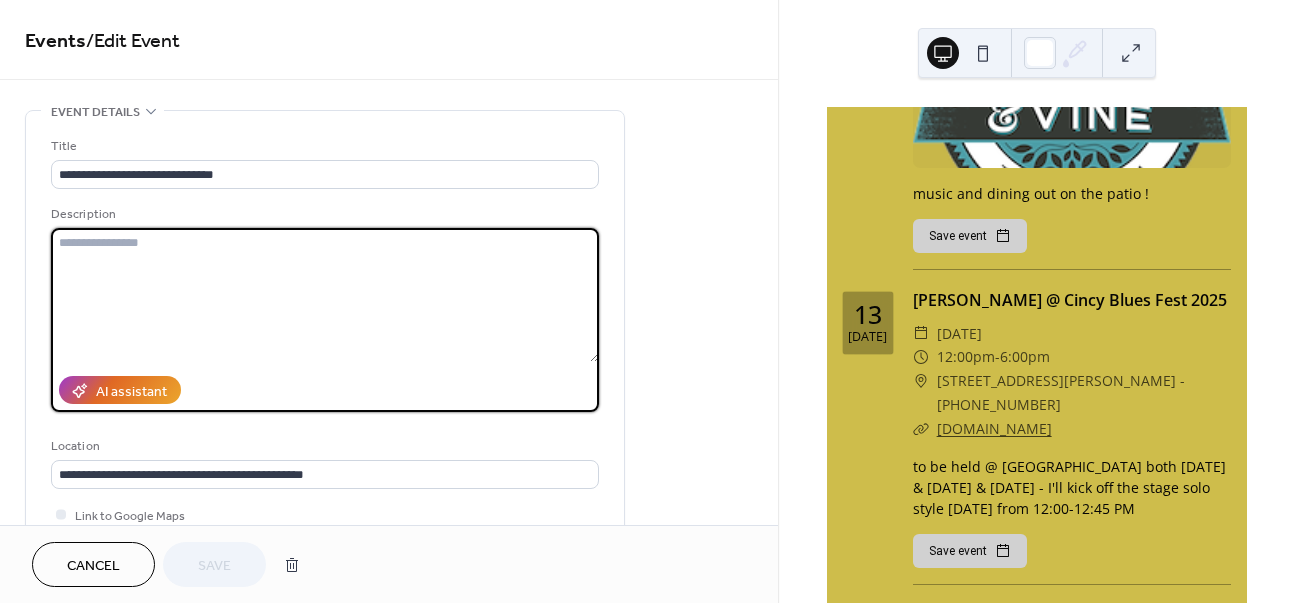 paste on "**********" 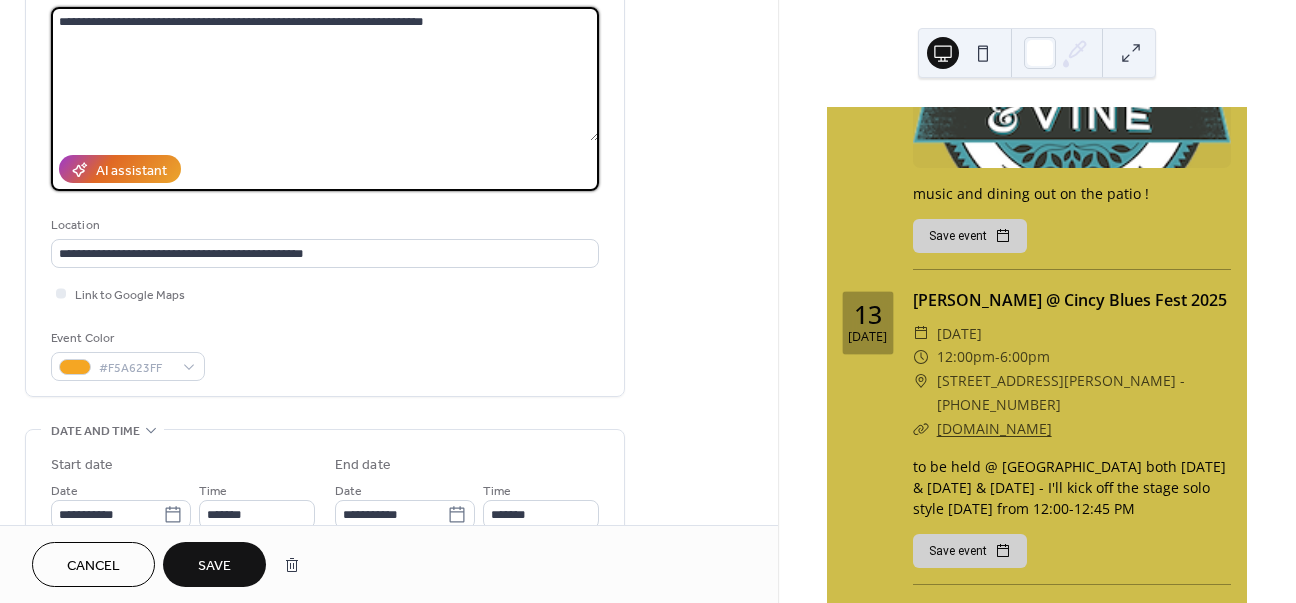scroll, scrollTop: 233, scrollLeft: 0, axis: vertical 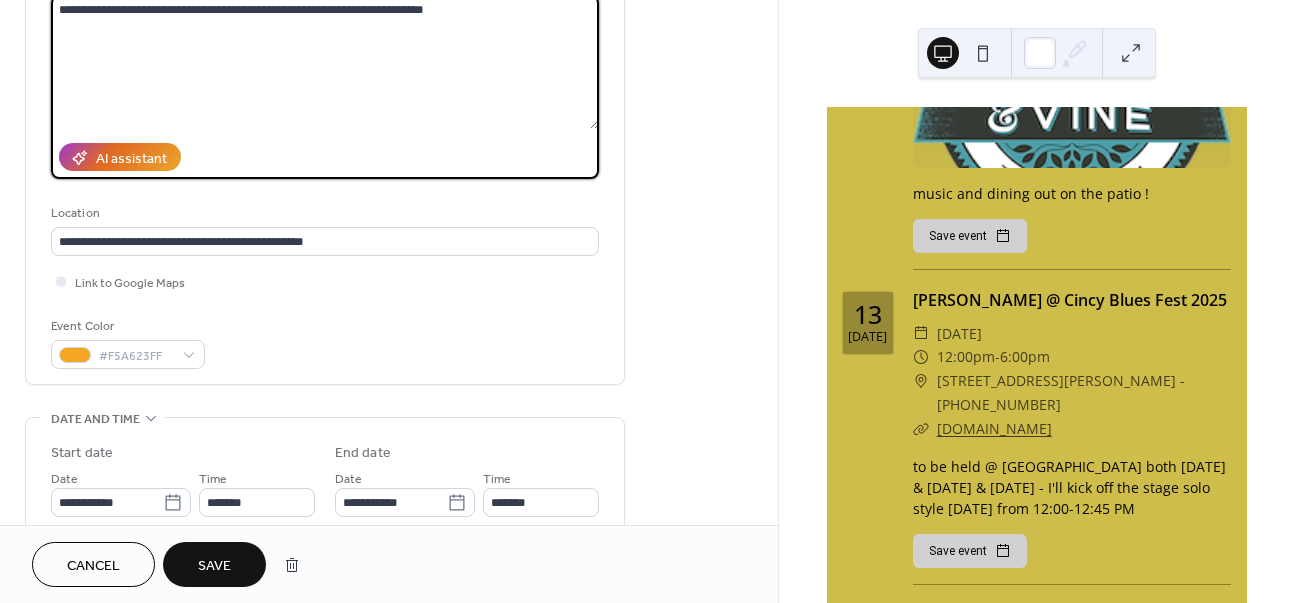 type on "**********" 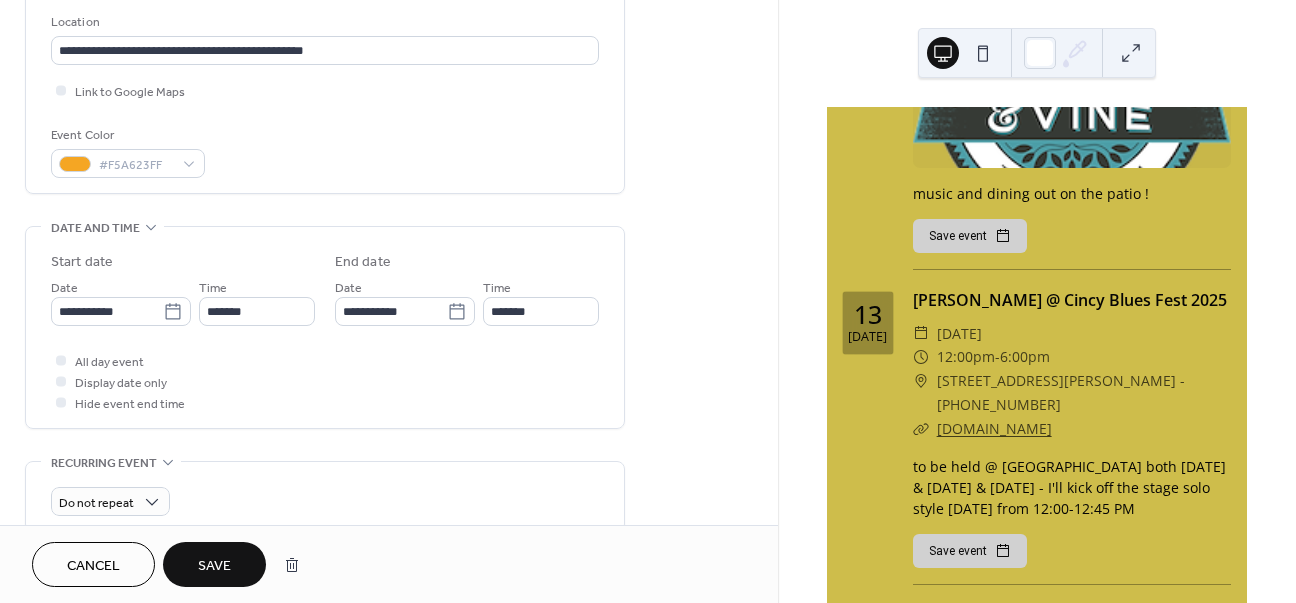 scroll, scrollTop: 434, scrollLeft: 0, axis: vertical 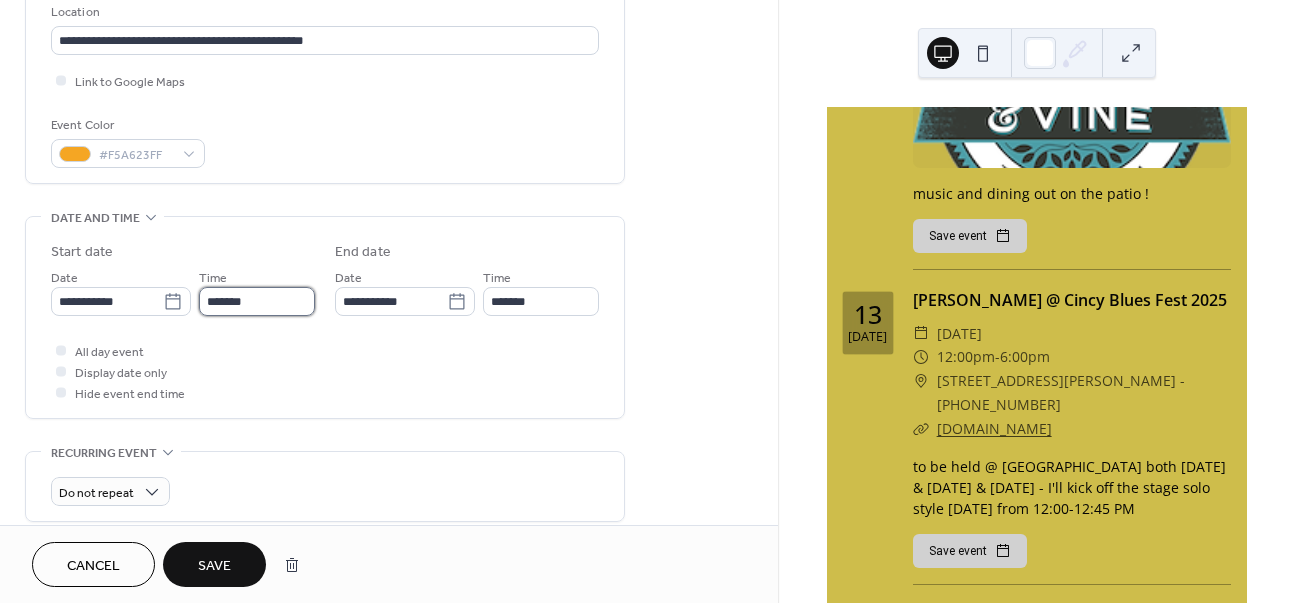 click on "*******" at bounding box center (257, 301) 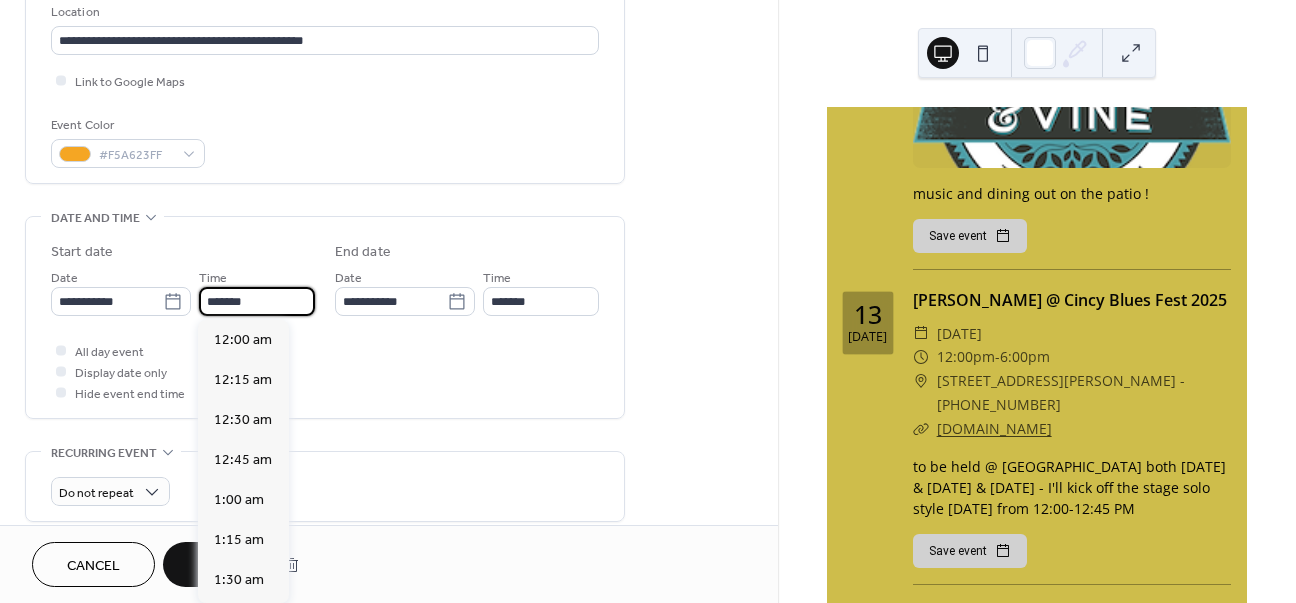scroll, scrollTop: 2592, scrollLeft: 0, axis: vertical 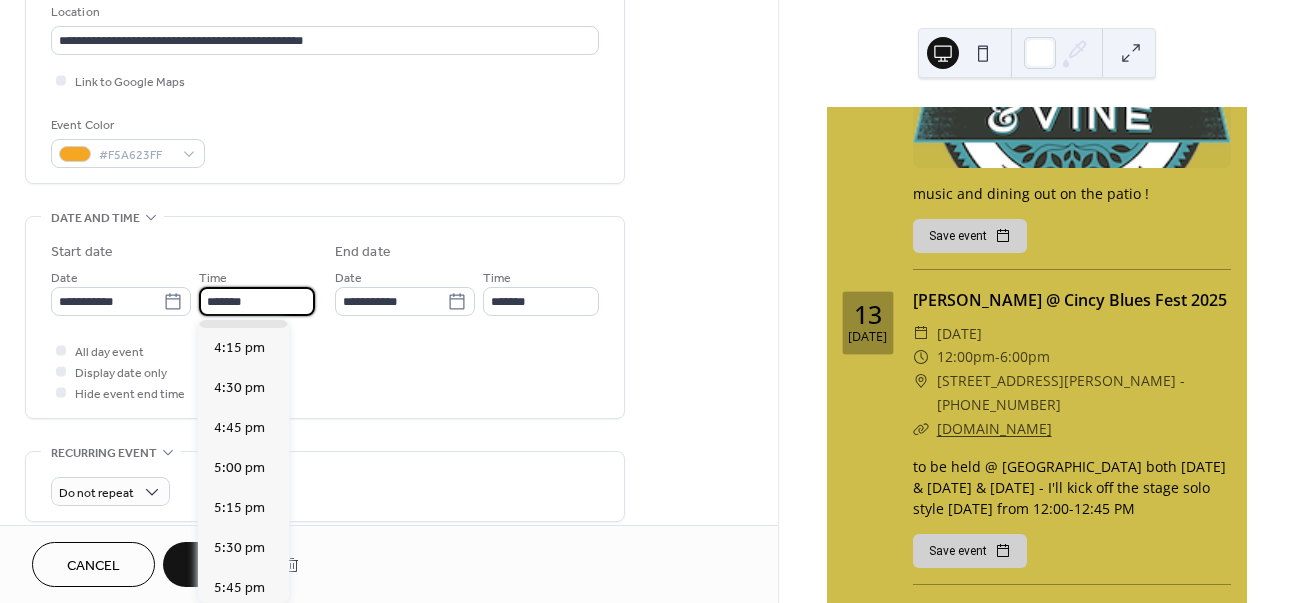 click on "*******" at bounding box center (257, 301) 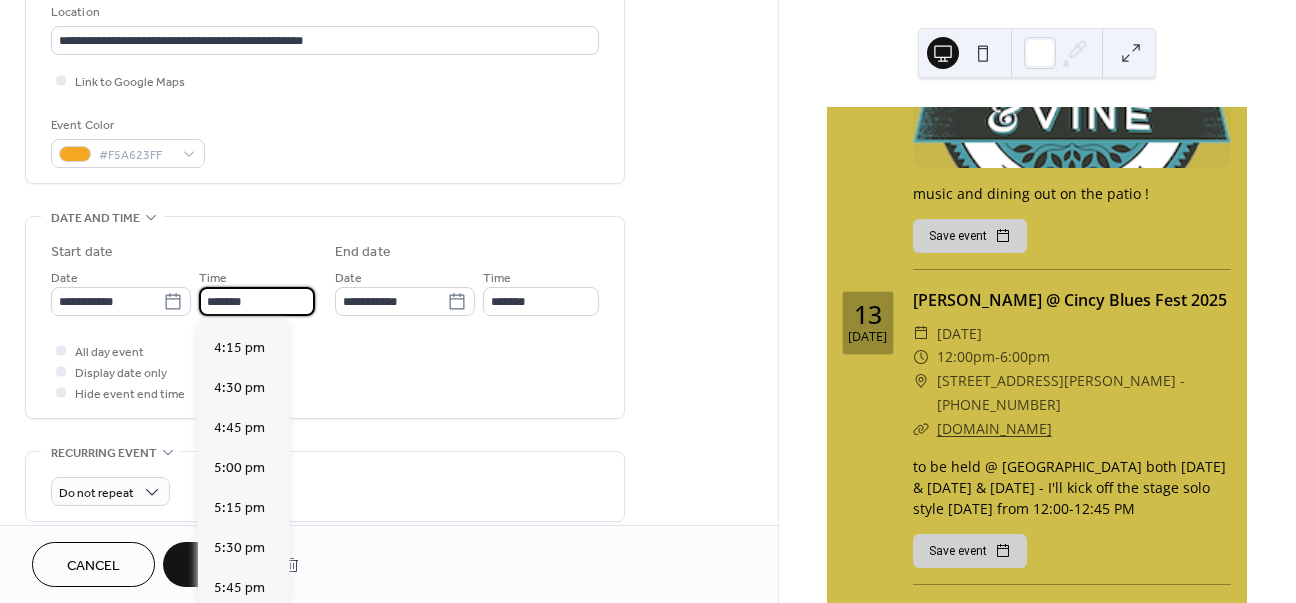 scroll, scrollTop: 2106, scrollLeft: 0, axis: vertical 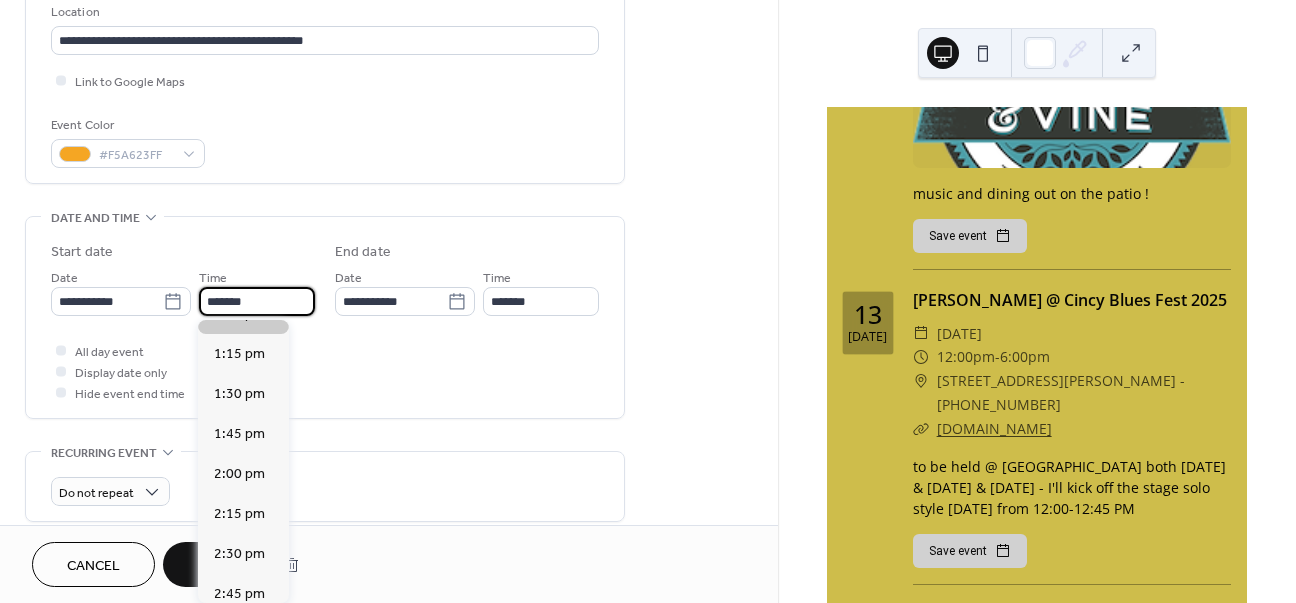 type on "*******" 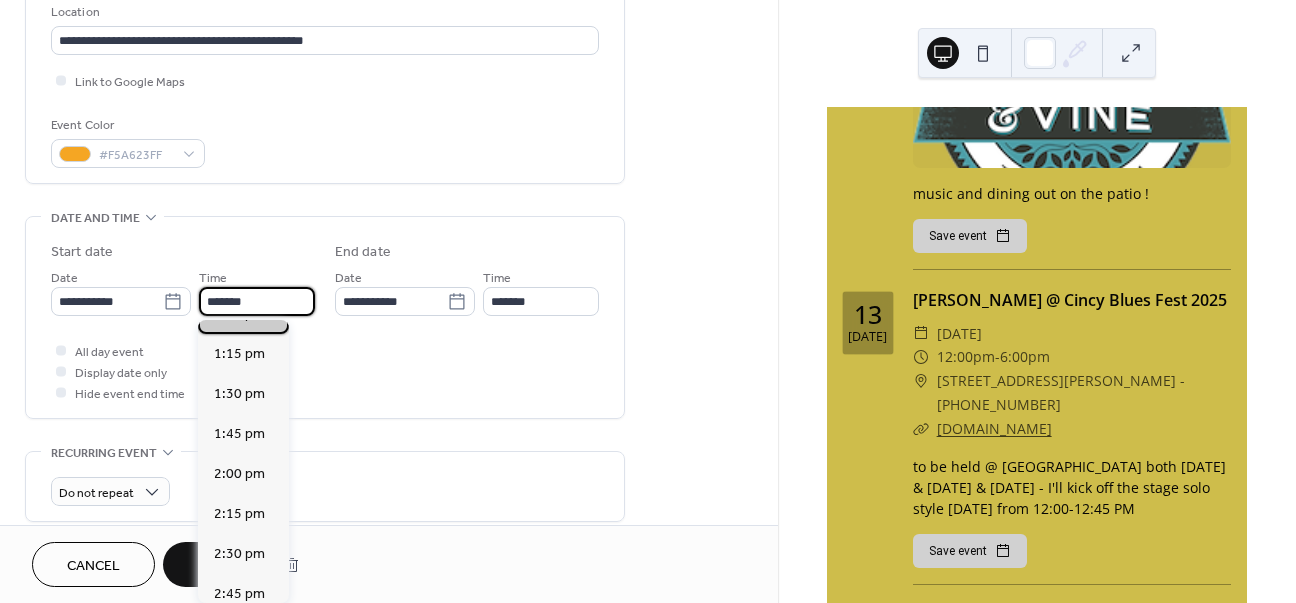 click on "1:00 pm" at bounding box center [239, 314] 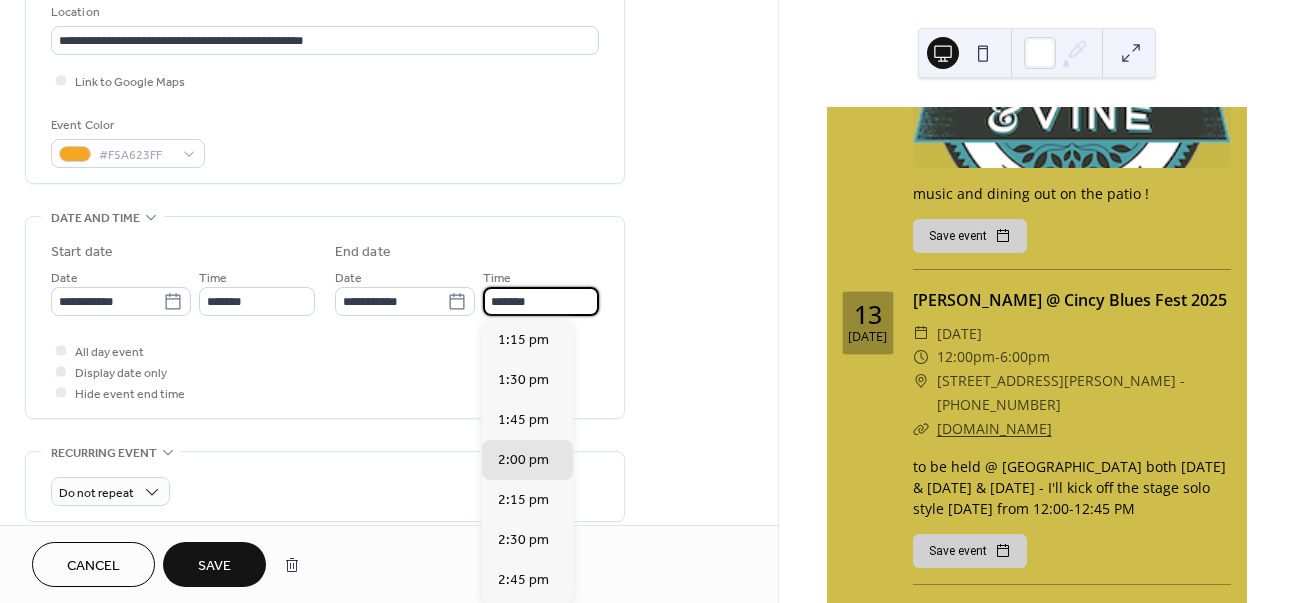 click on "*******" at bounding box center [541, 301] 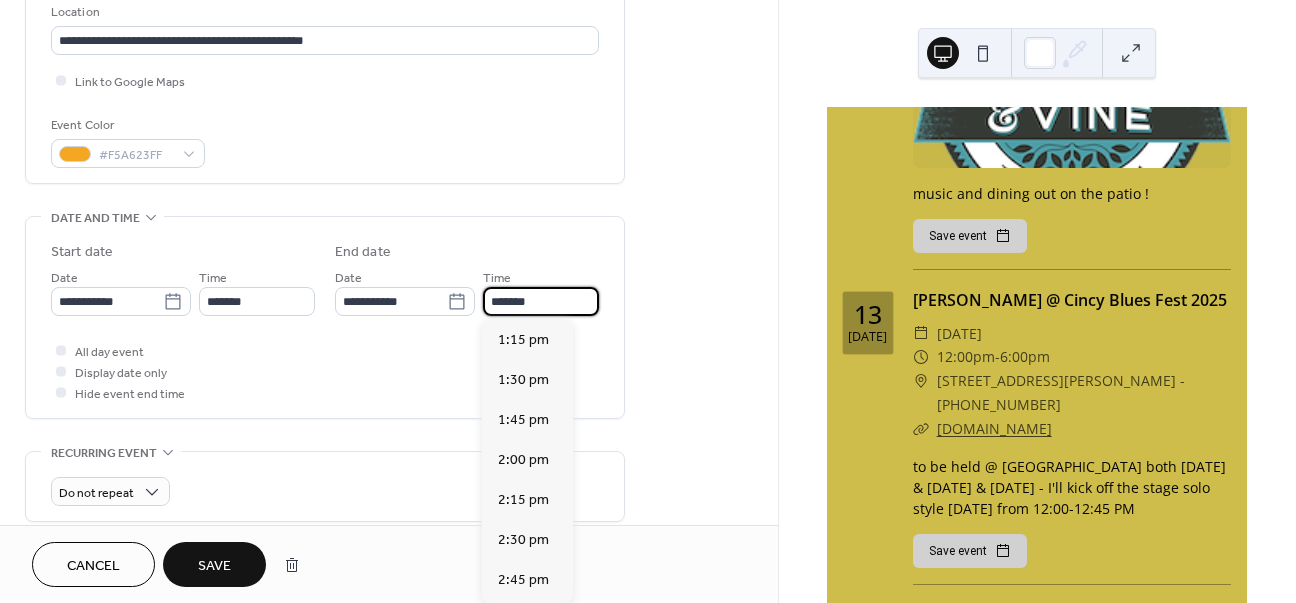 scroll, scrollTop: 607, scrollLeft: 0, axis: vertical 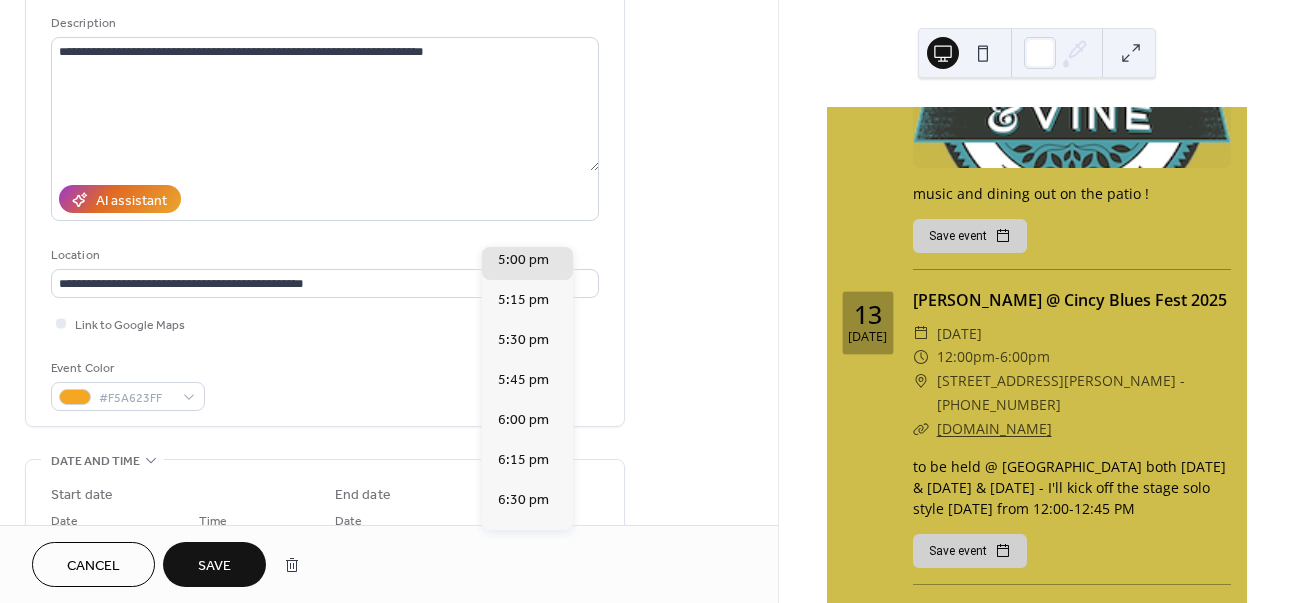 type on "*******" 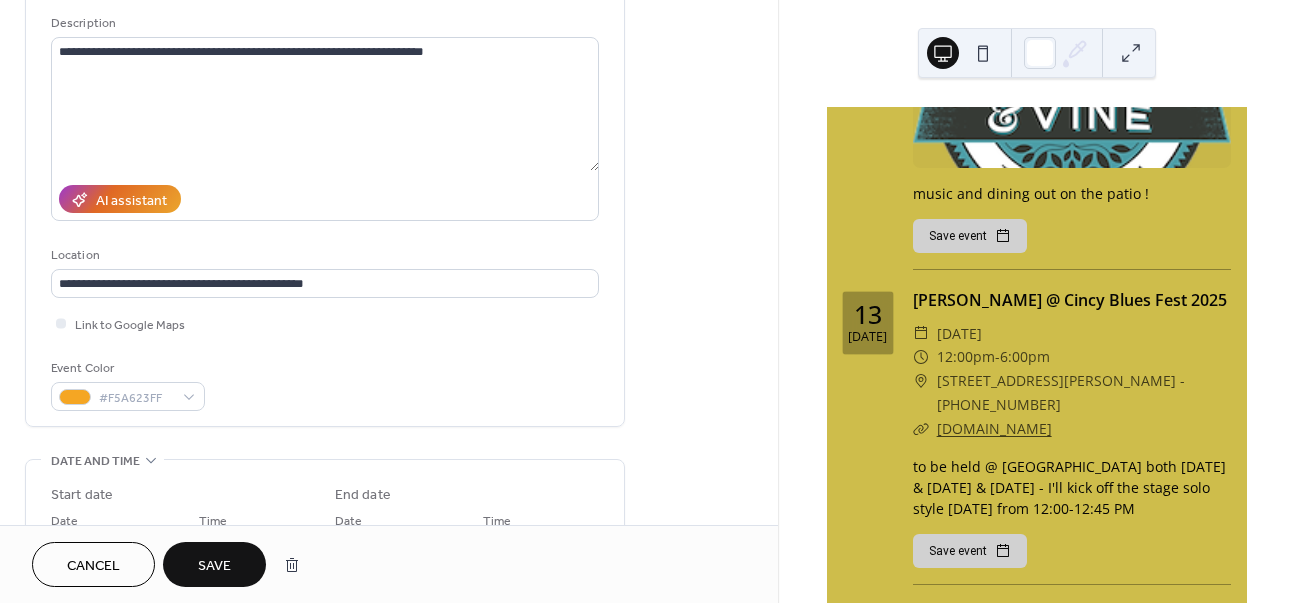 click on "Save" at bounding box center (214, 566) 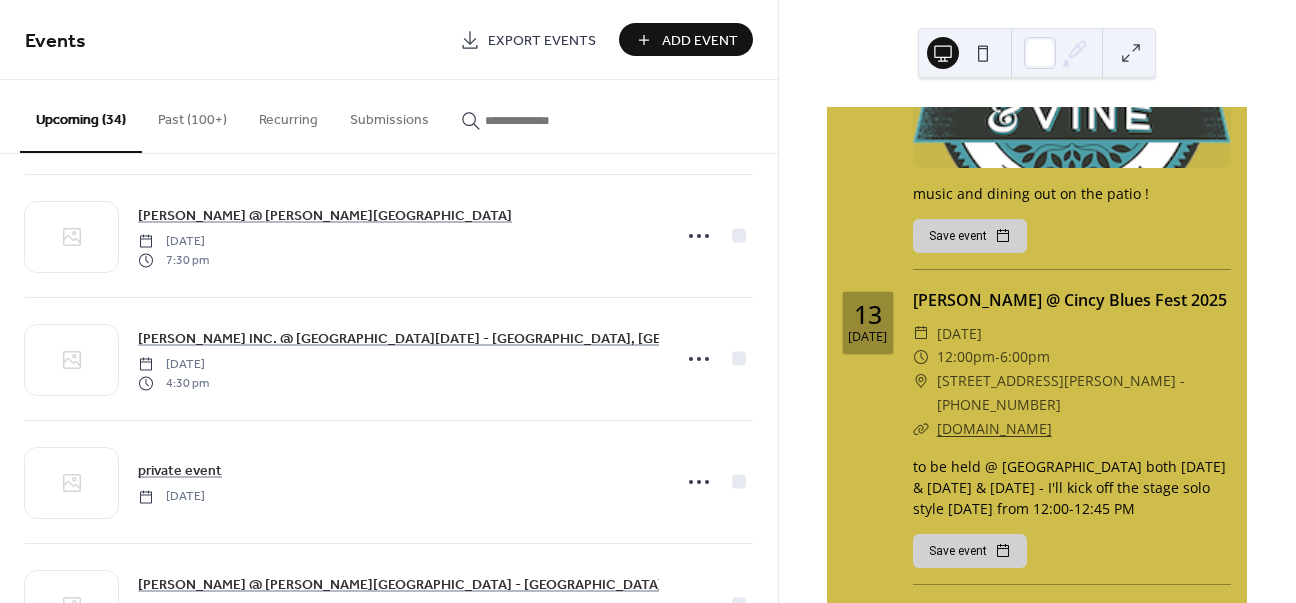 scroll, scrollTop: 0, scrollLeft: 0, axis: both 